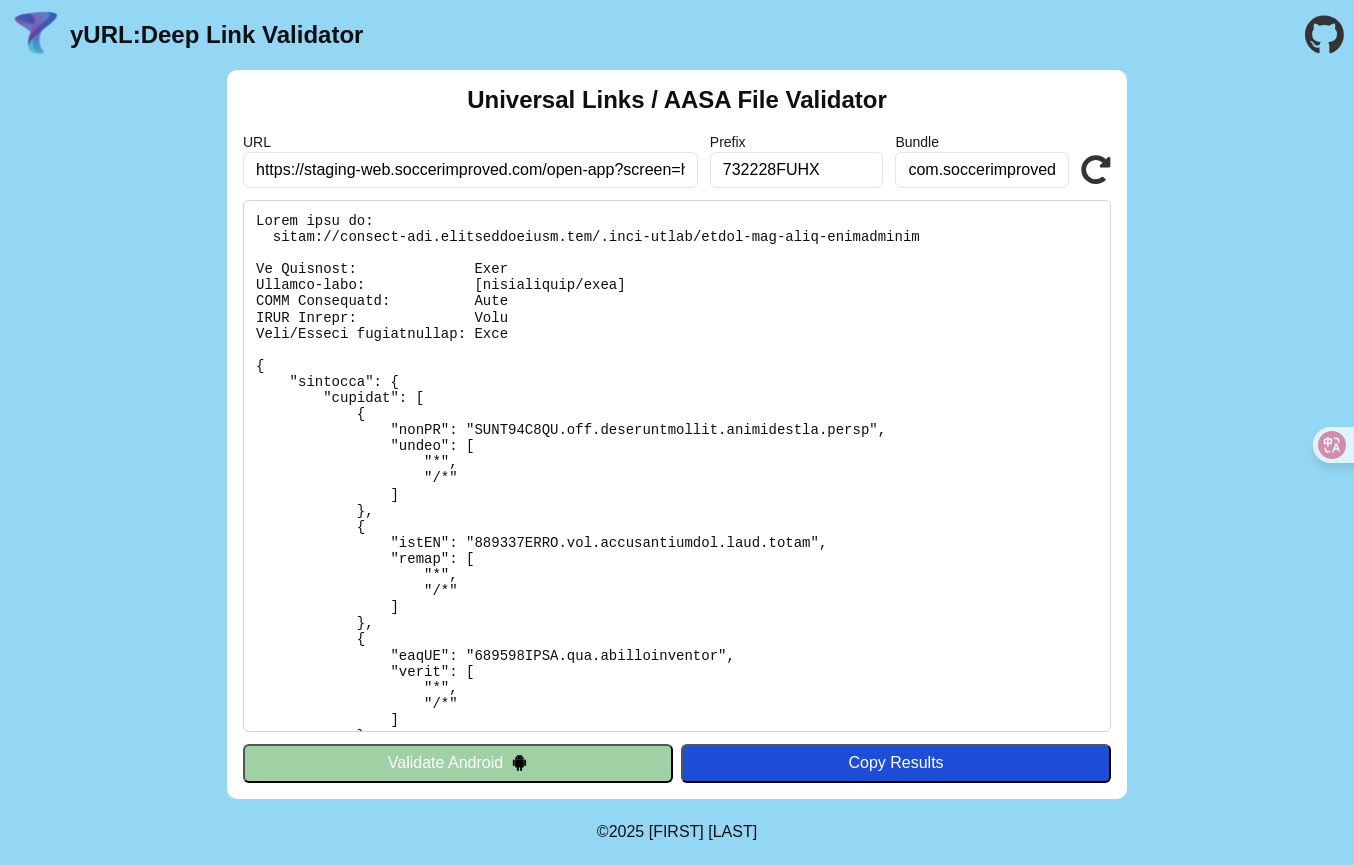 scroll, scrollTop: 0, scrollLeft: 0, axis: both 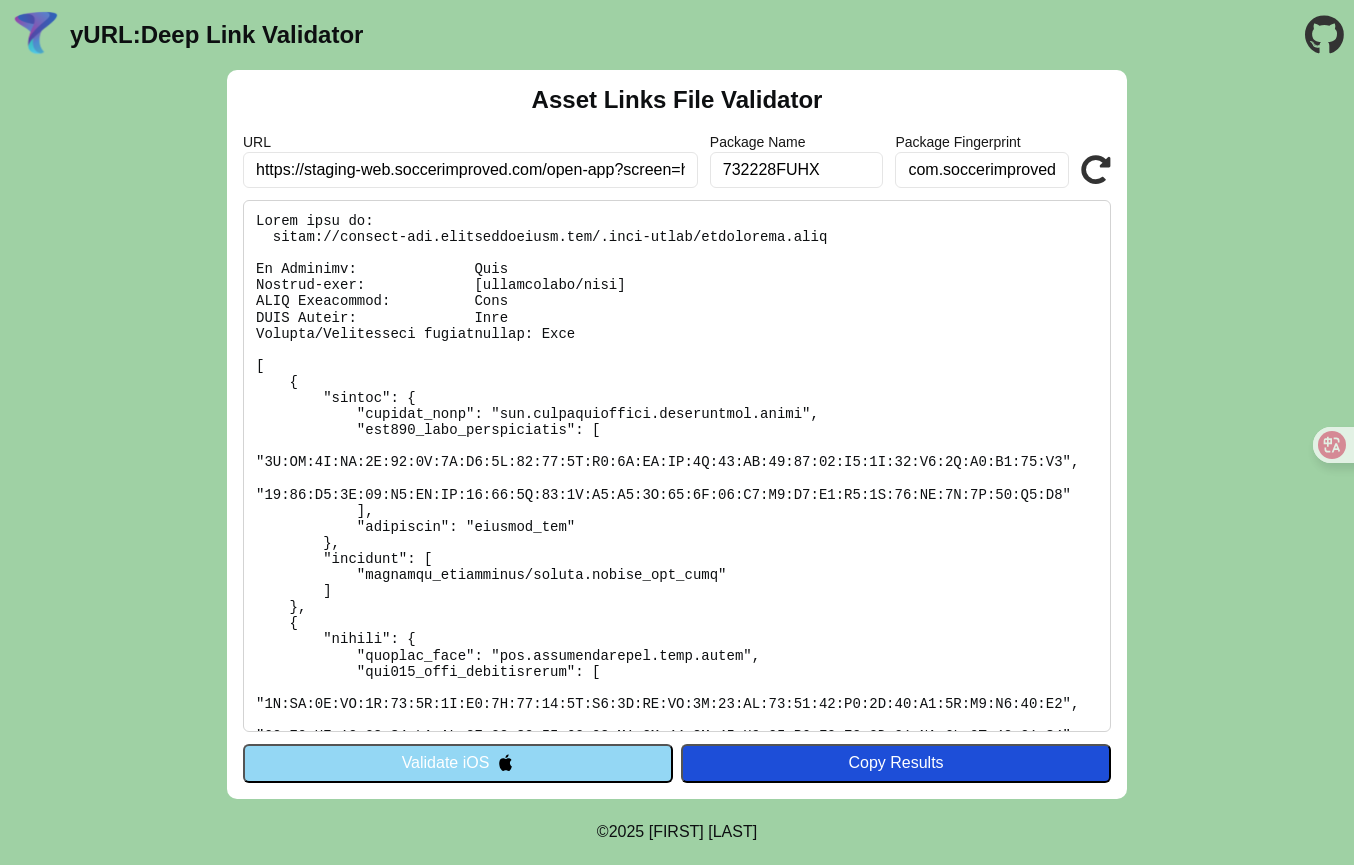 click on "https://staging-web.soccerimproved.com/open-app?screen=home" at bounding box center (470, 170) 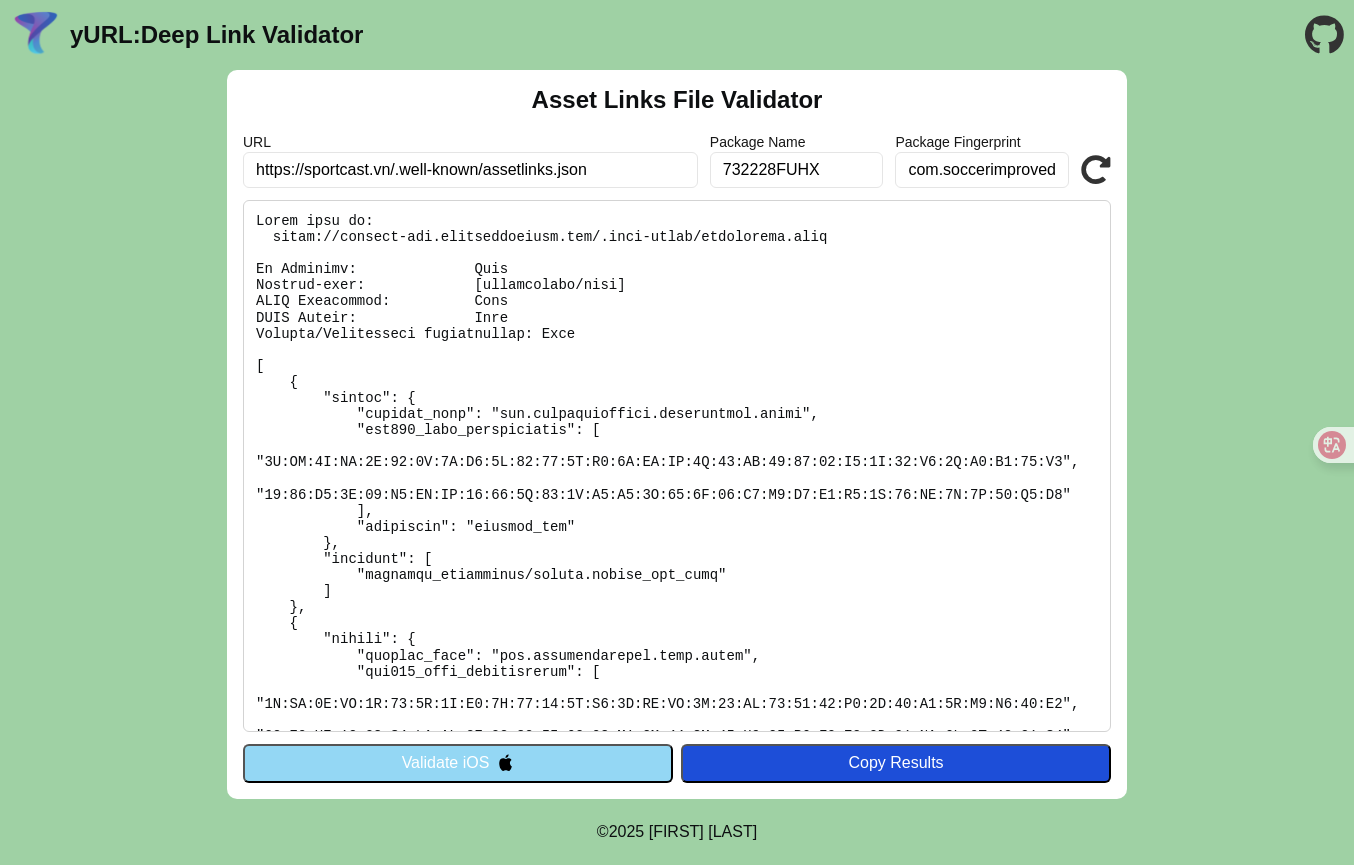 type on "https://sportcast.vn/.well-known/assetlinks.json" 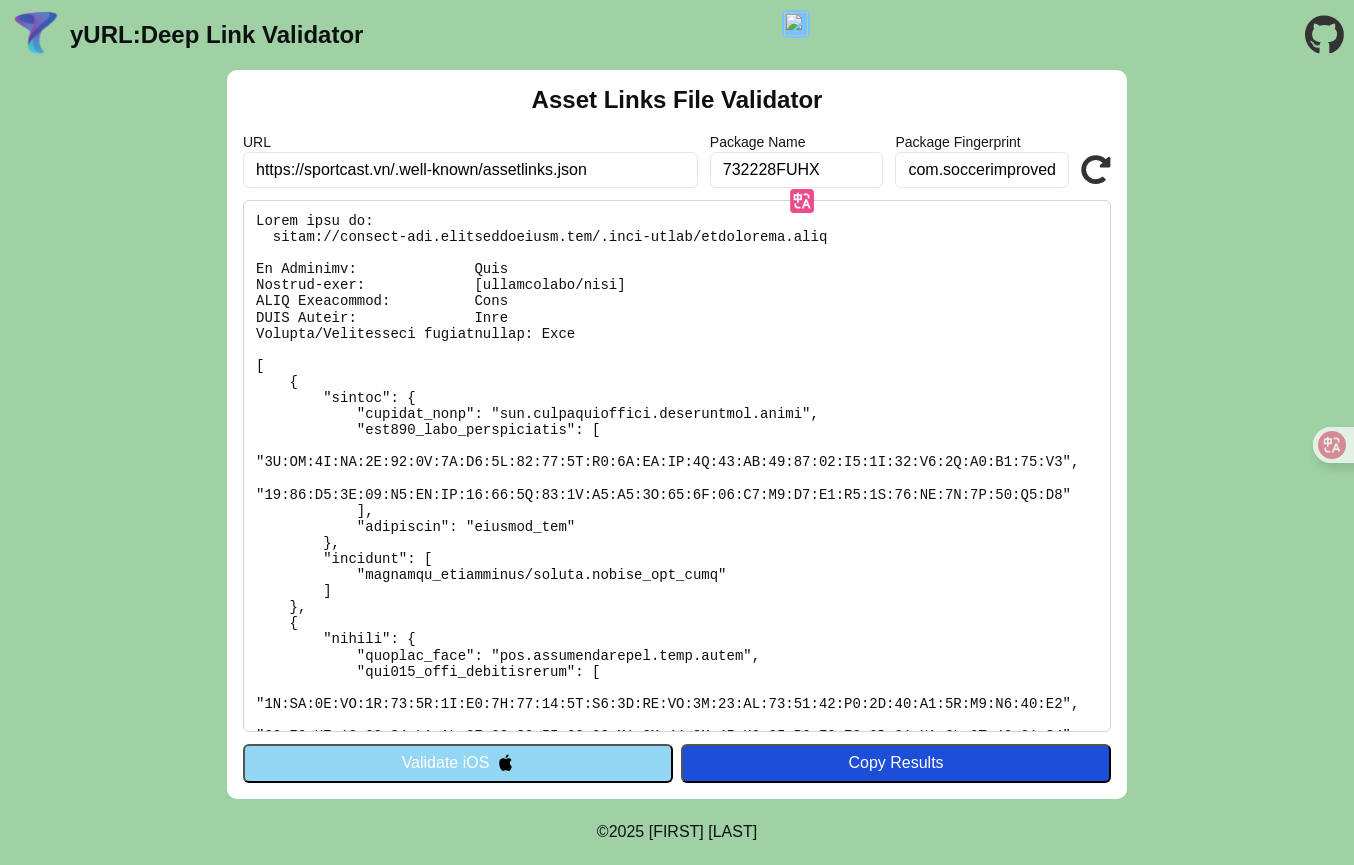 paste on "com.nkmedia.sportpodcast.dev" 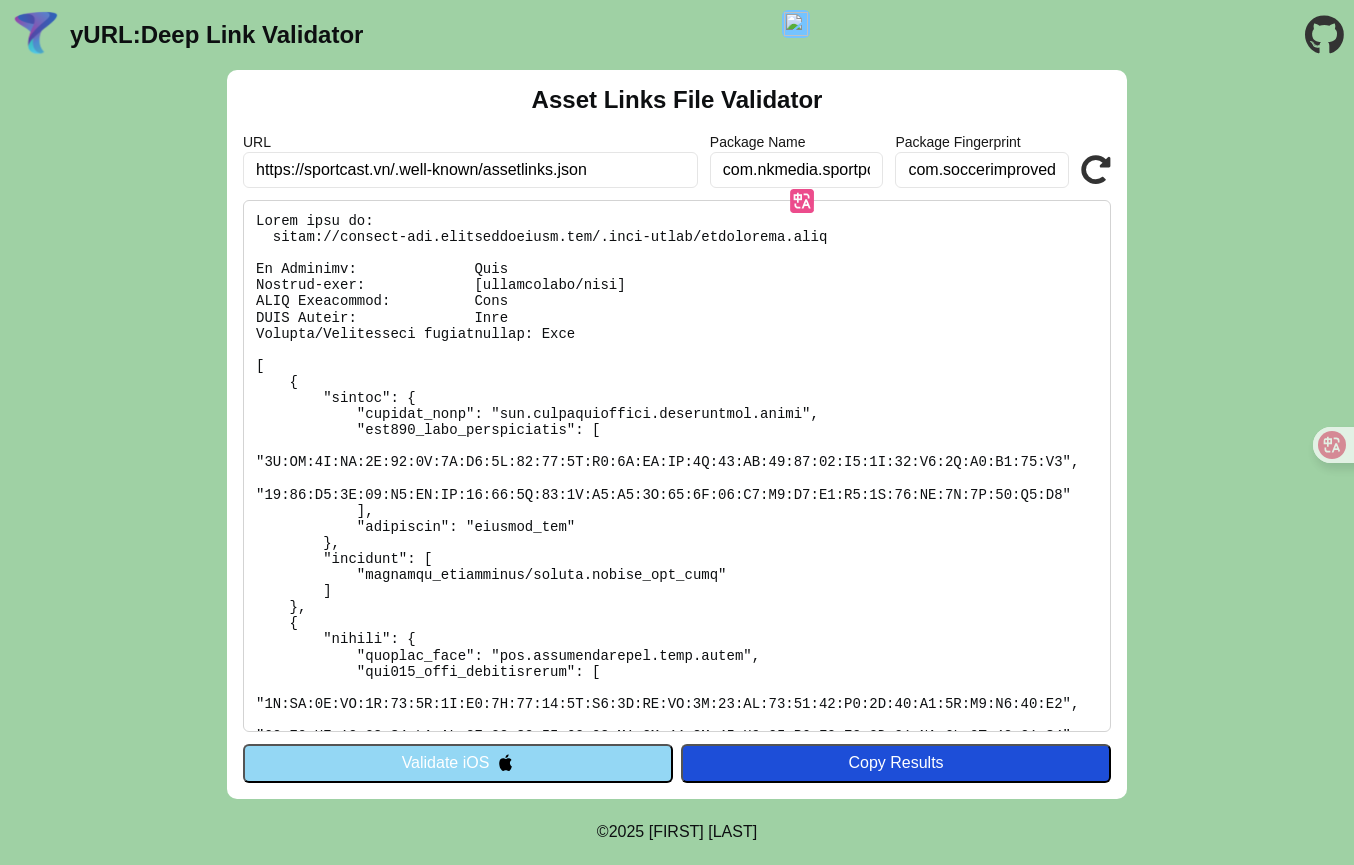 scroll, scrollTop: 0, scrollLeft: 73, axis: horizontal 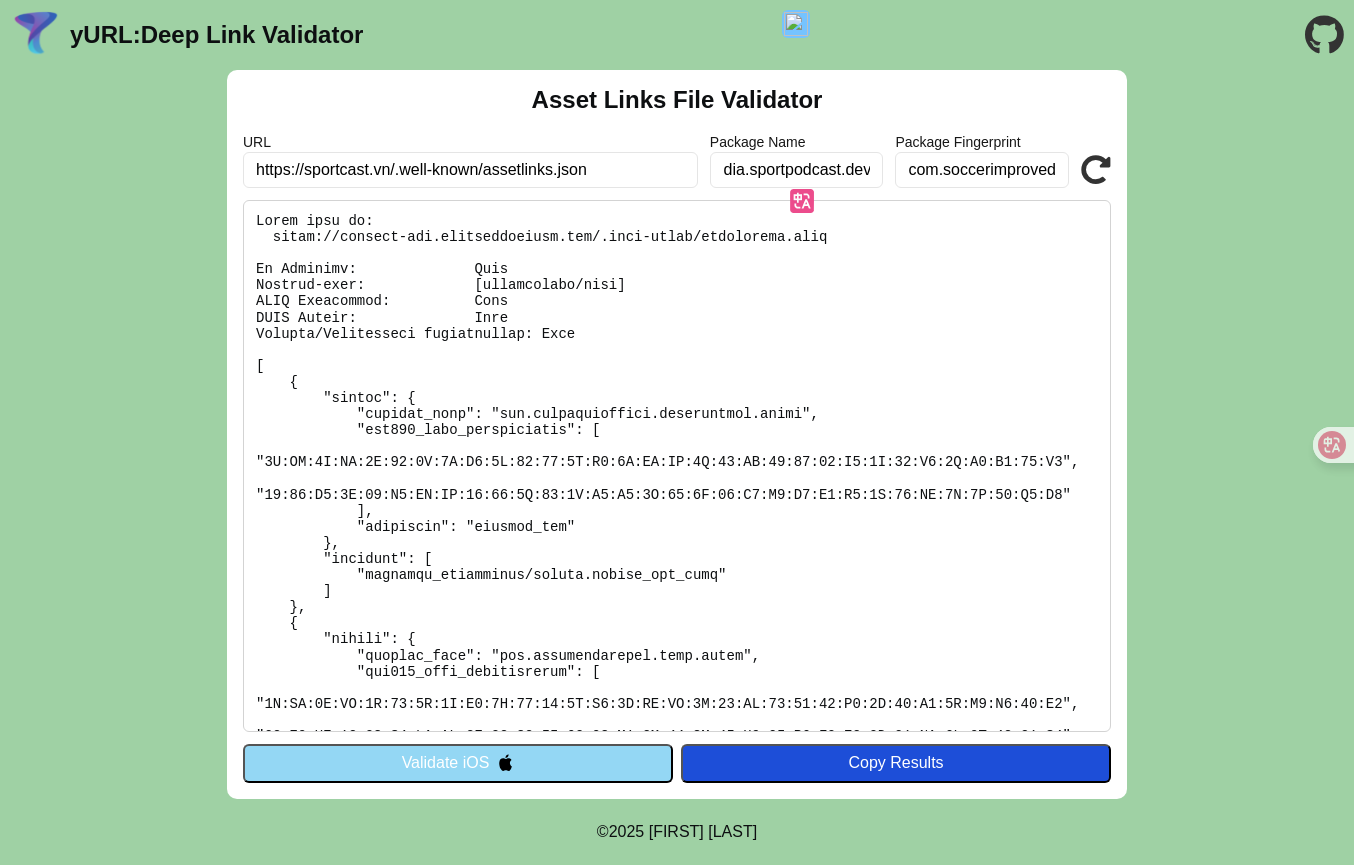 type on "com.nkmedia.sportpodcast.dev" 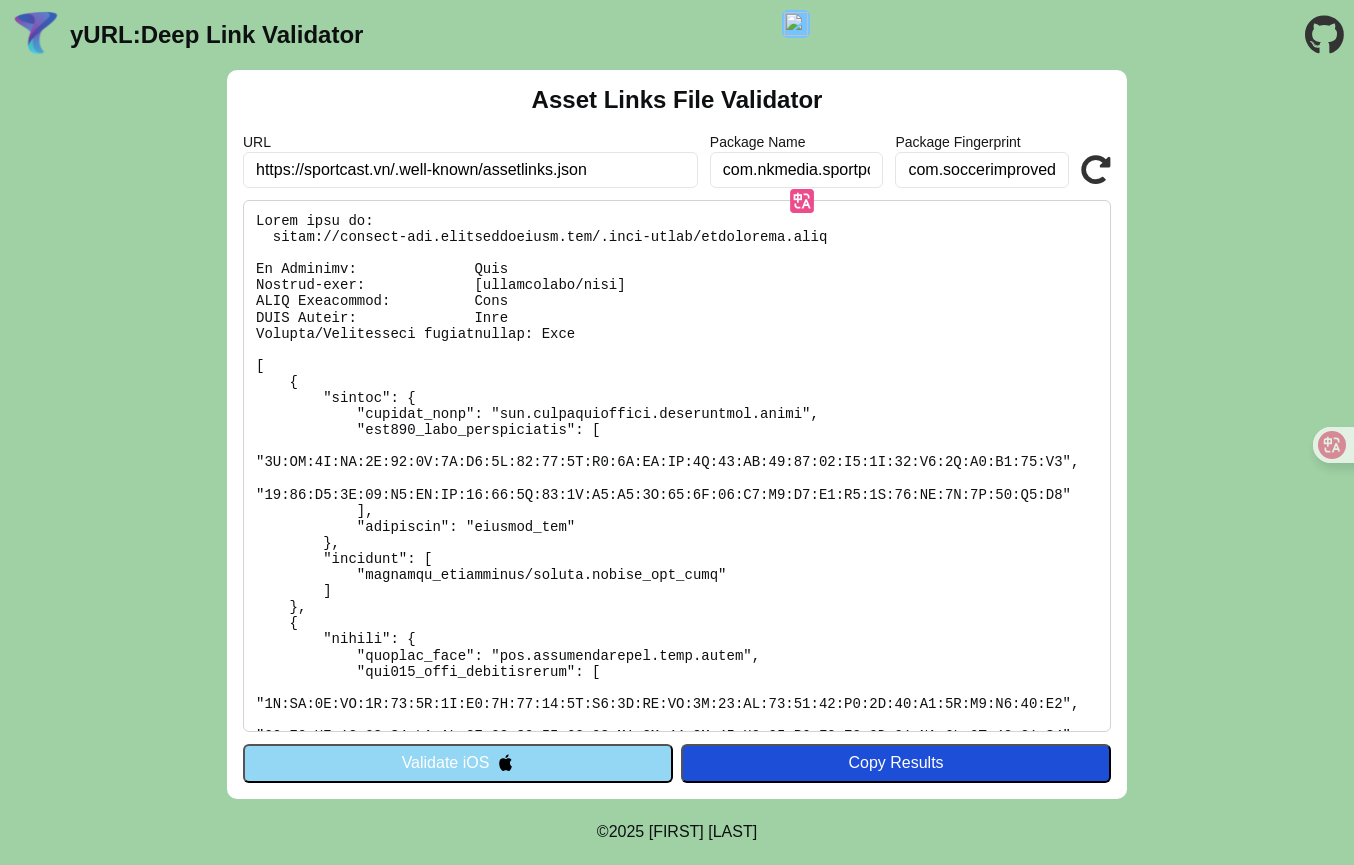 click on "com.soccerimproved.stag.vitex" at bounding box center [982, 170] 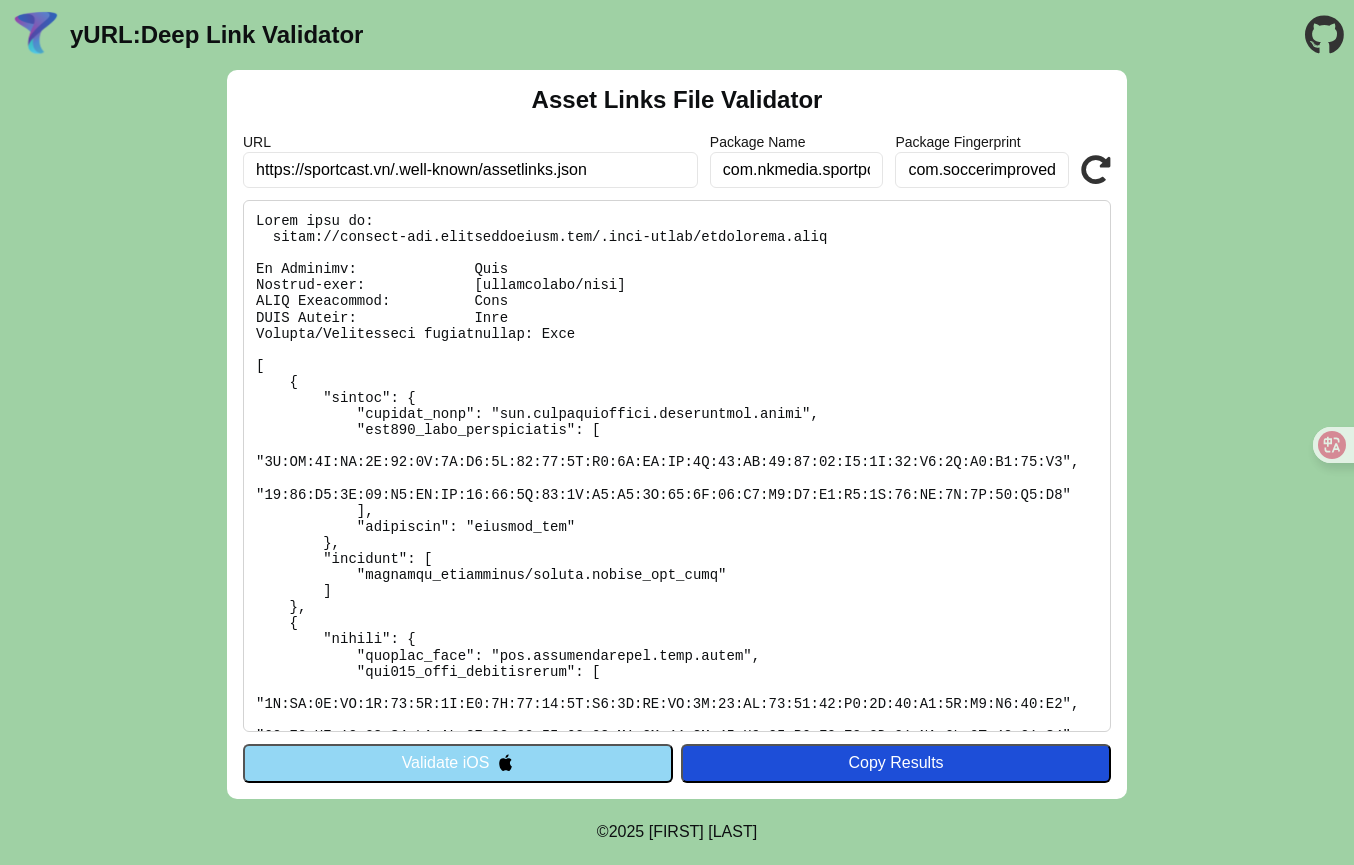 paste on "[FINGERPRINT]" 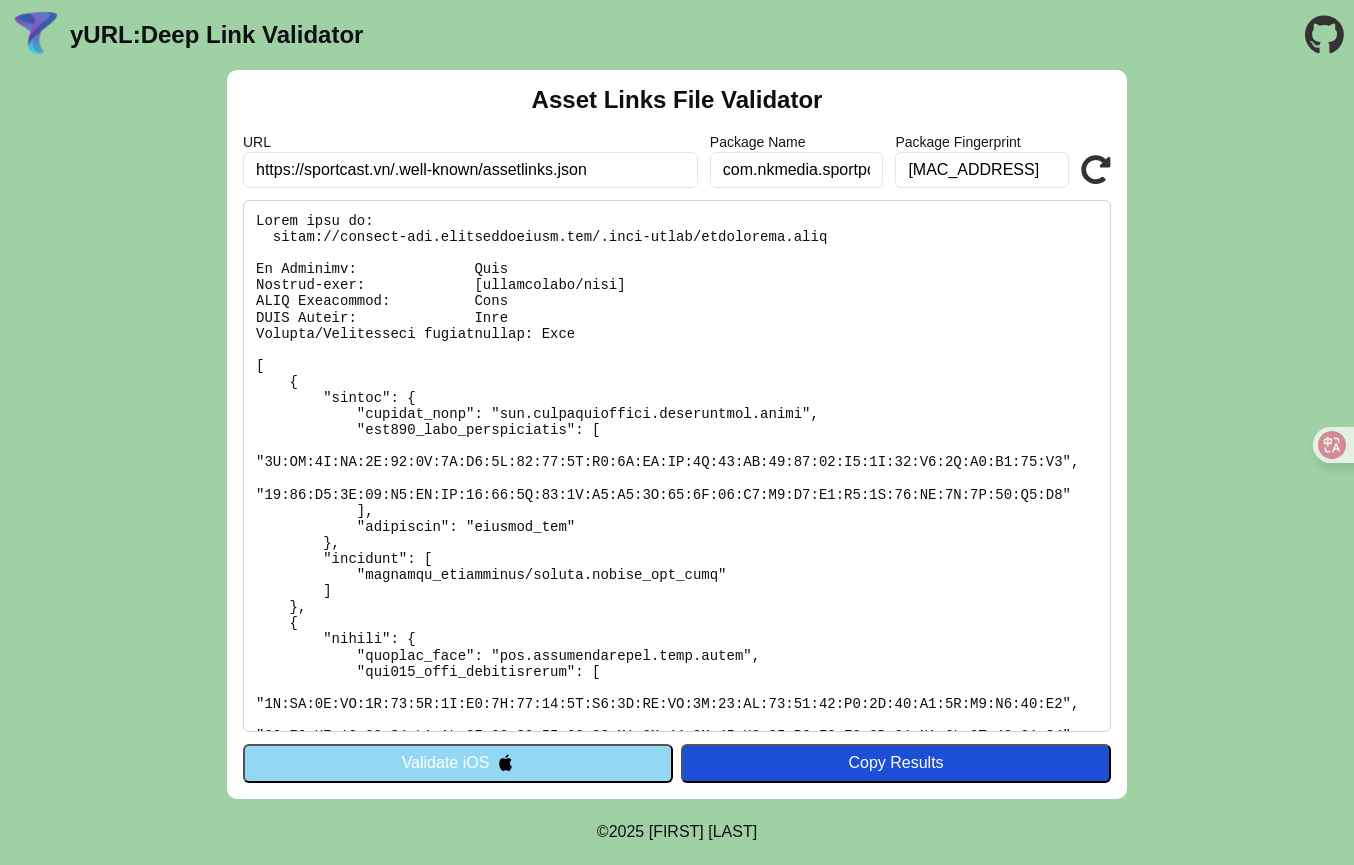 scroll, scrollTop: 0, scrollLeft: 594, axis: horizontal 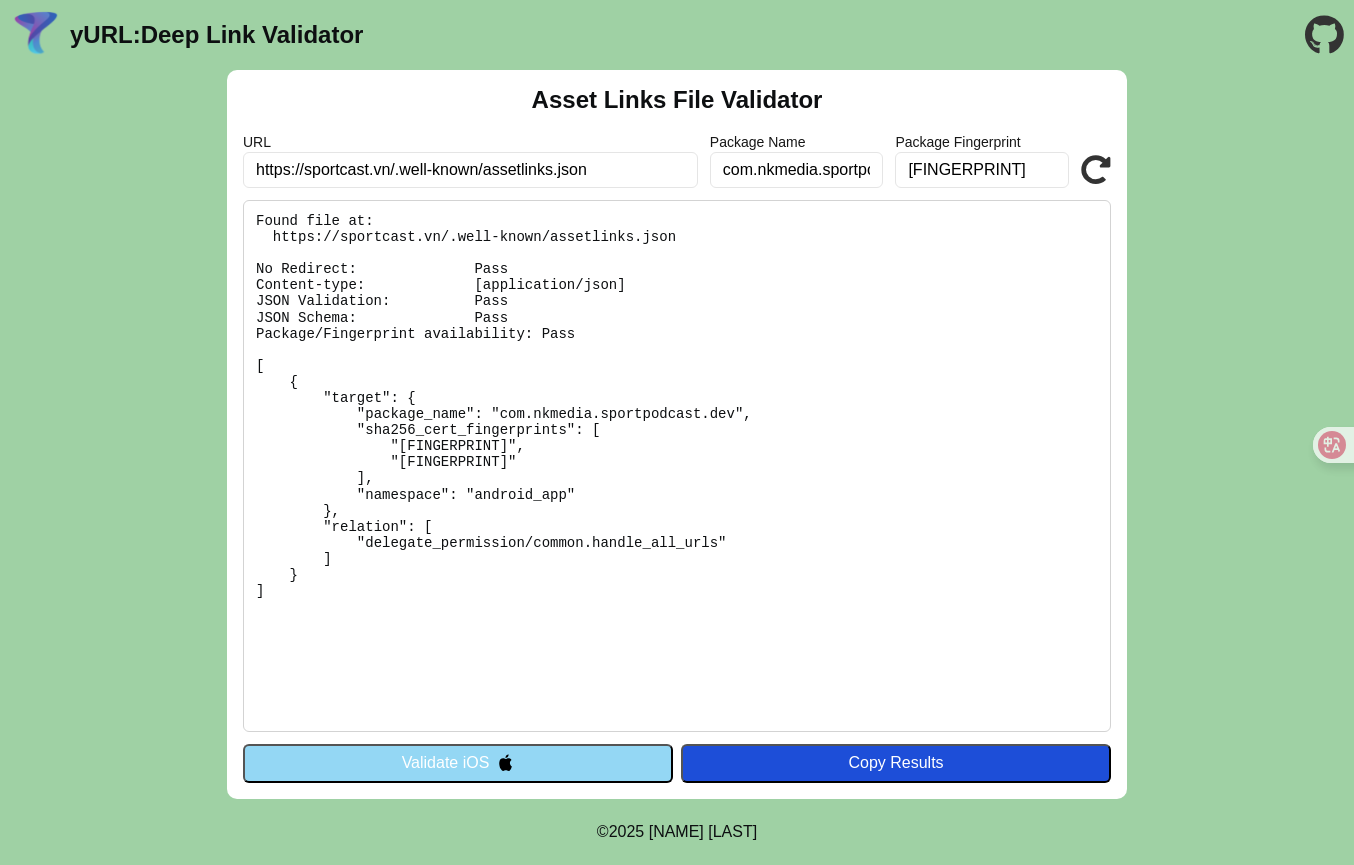 click on "Found file at:
https://sportcast.vn/.well-known/assetlinks.json
No Redirect: 			  Pass
Content-type: 			  [application/json]
JSON Validation: 		  Pass
JSON Schema: 			  Pass
Package/Fingerprint availability: Pass
[
{
"target": {
"package_name": "com.nkmedia.sportpodcast.dev",
"sha256_cert_fingerprints": [
"[FINGERPRINT]",
"[FINGERPRINT]"
],
"namespace": "android_app"
},
"relation": [
"delegate_permission/common.handle_all_urls"
]
}
]" at bounding box center [677, 466] 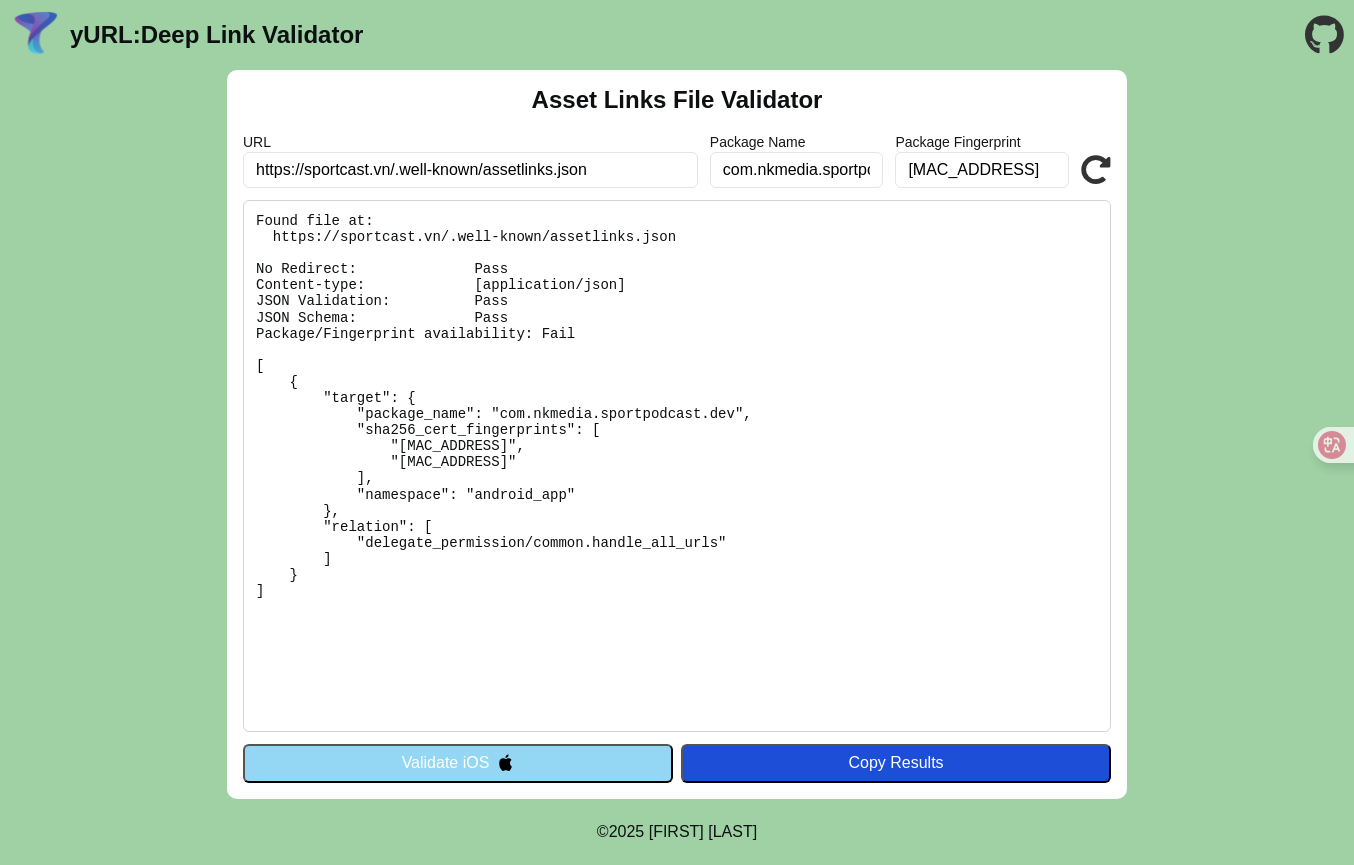 scroll, scrollTop: 0, scrollLeft: 0, axis: both 